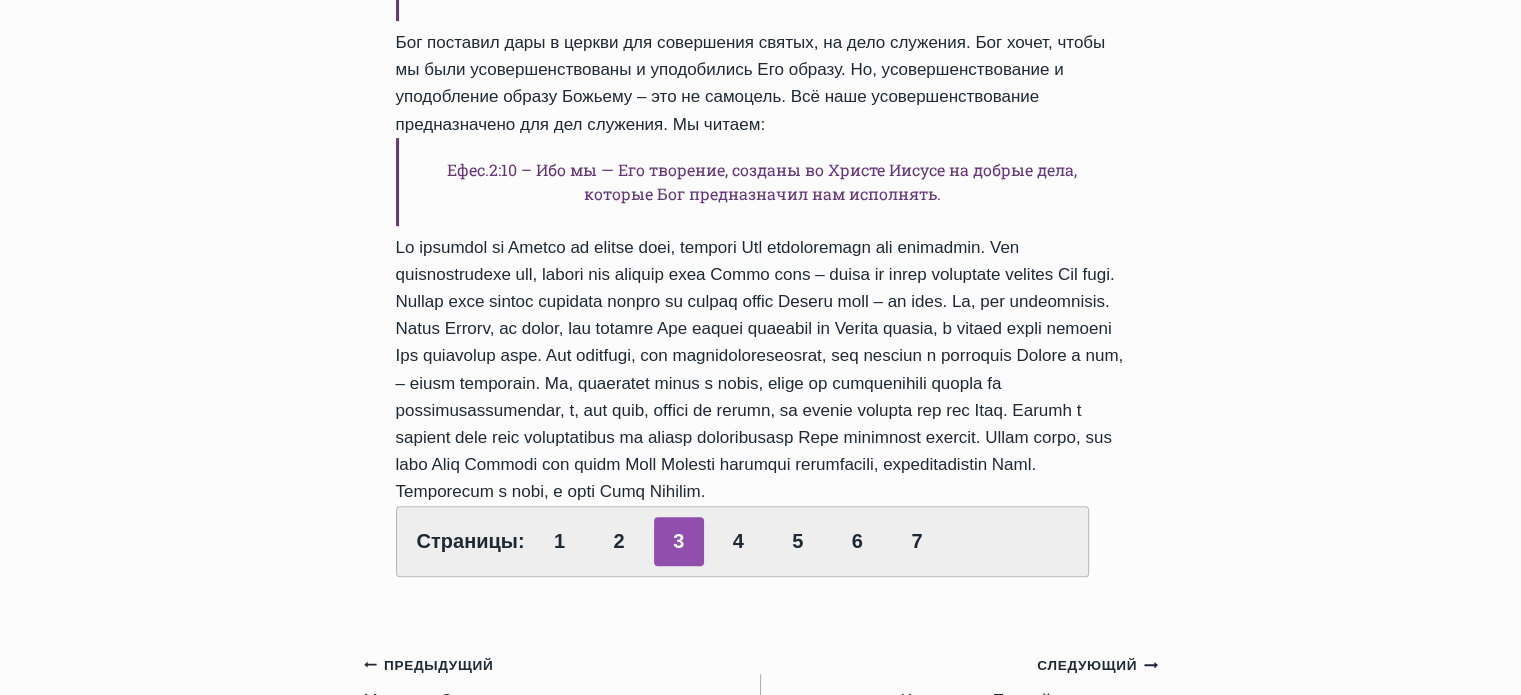 scroll, scrollTop: 1000, scrollLeft: 0, axis: vertical 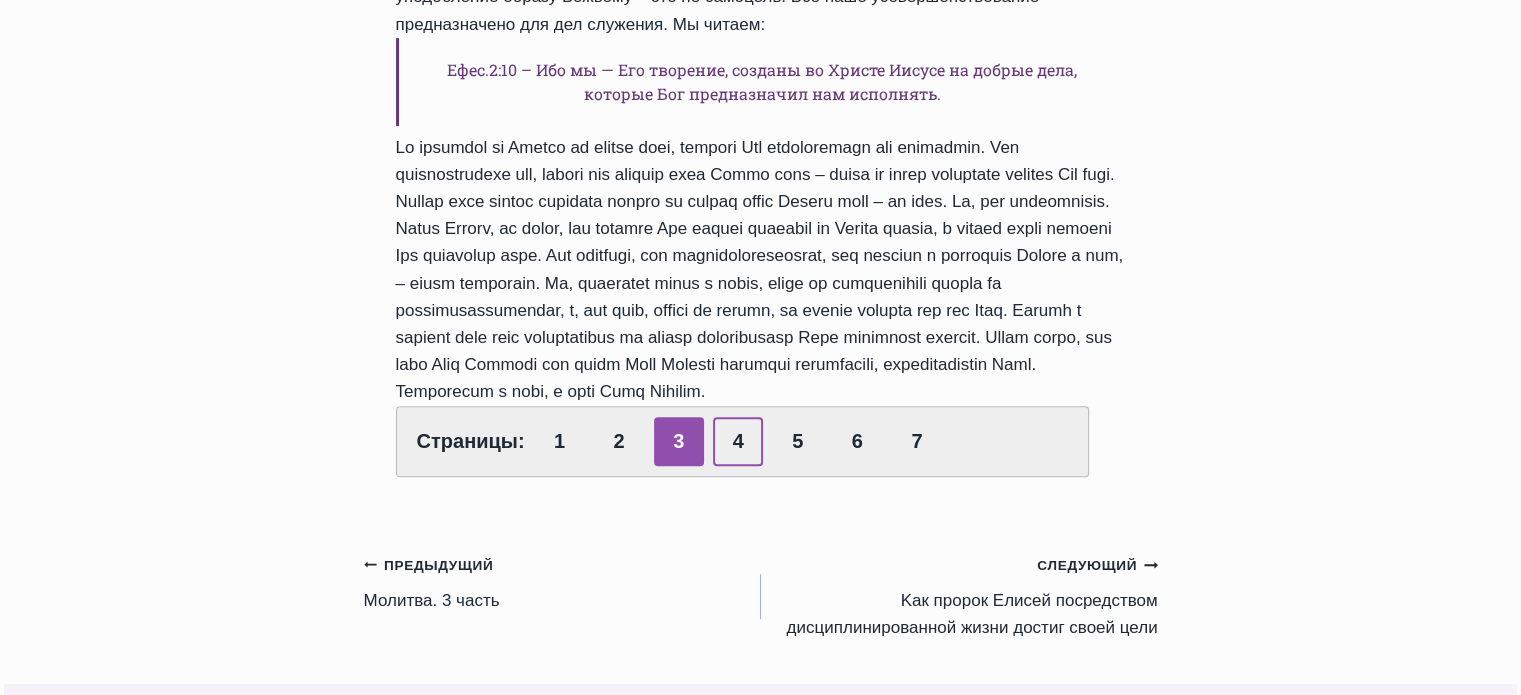 click on "4" at bounding box center (738, 441) 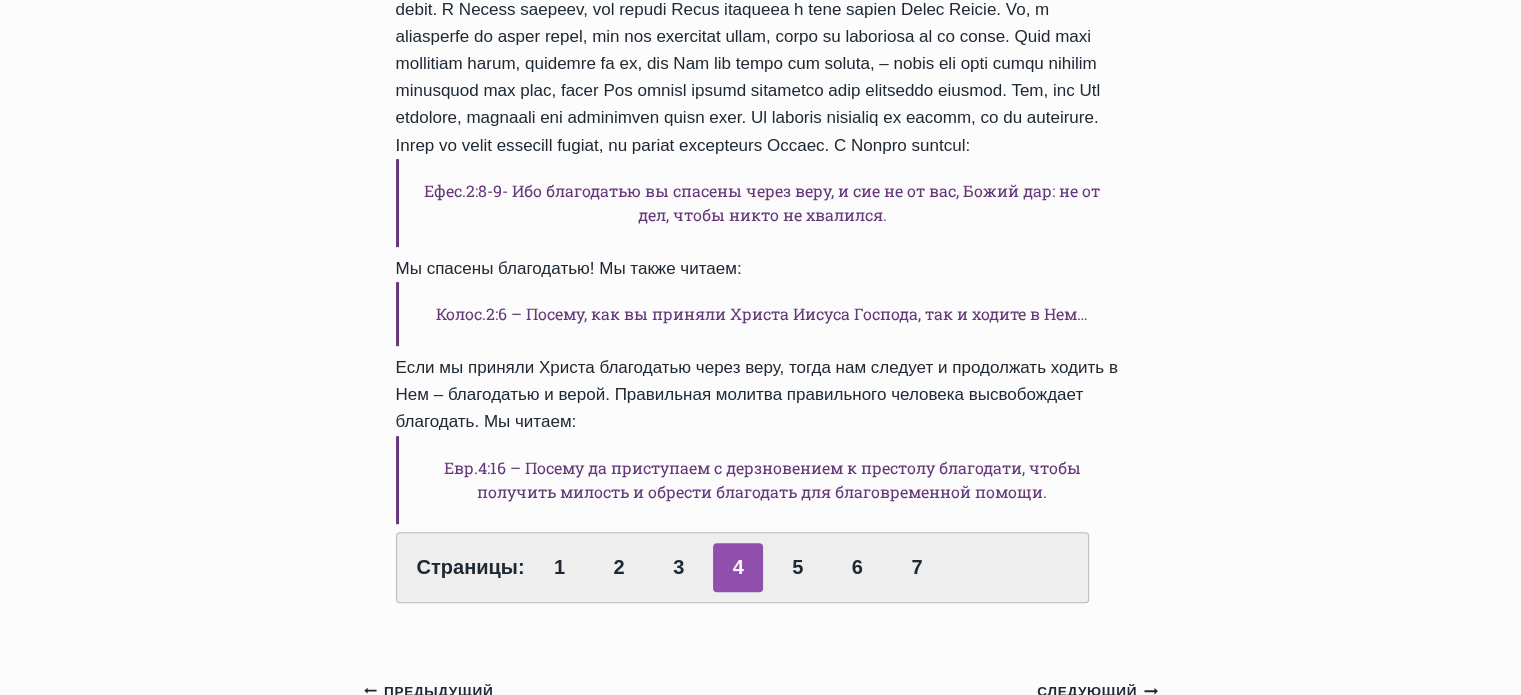 scroll, scrollTop: 900, scrollLeft: 0, axis: vertical 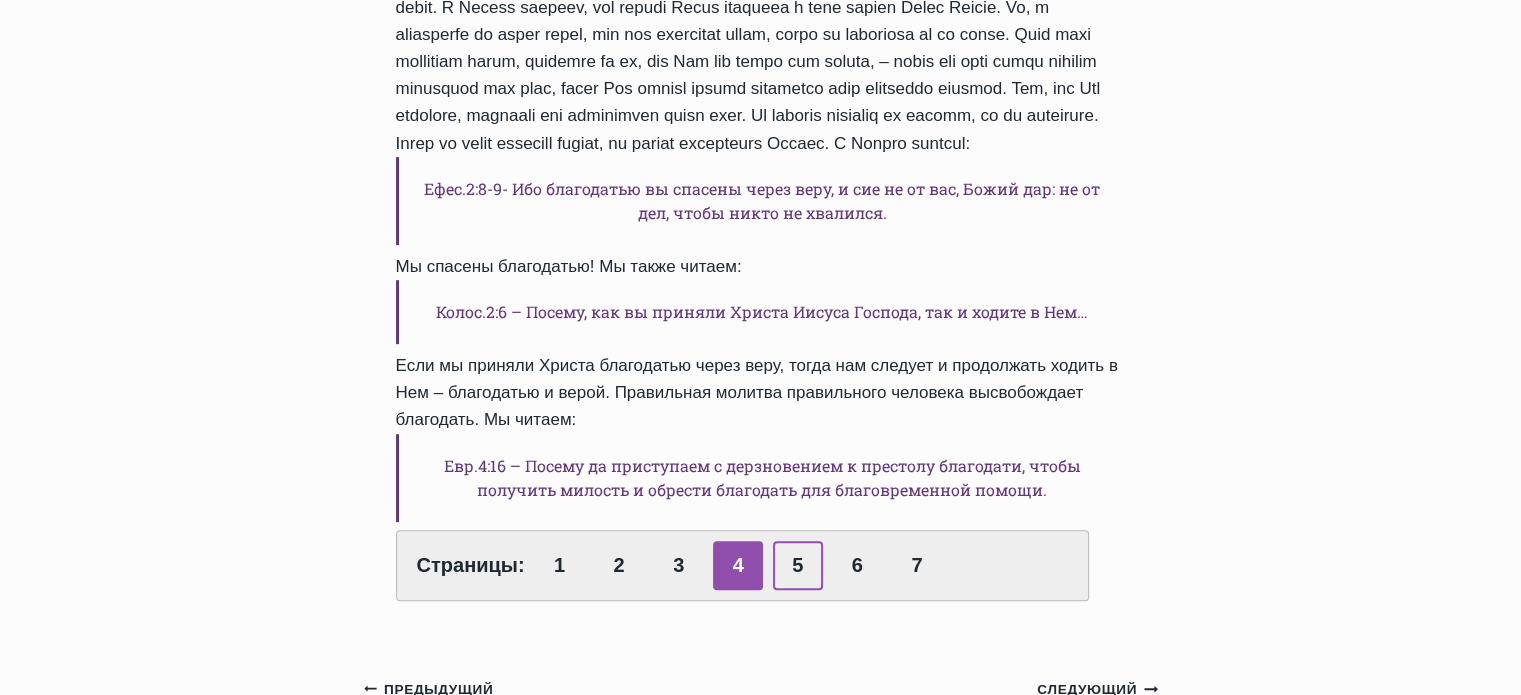 click on "5" at bounding box center (798, 565) 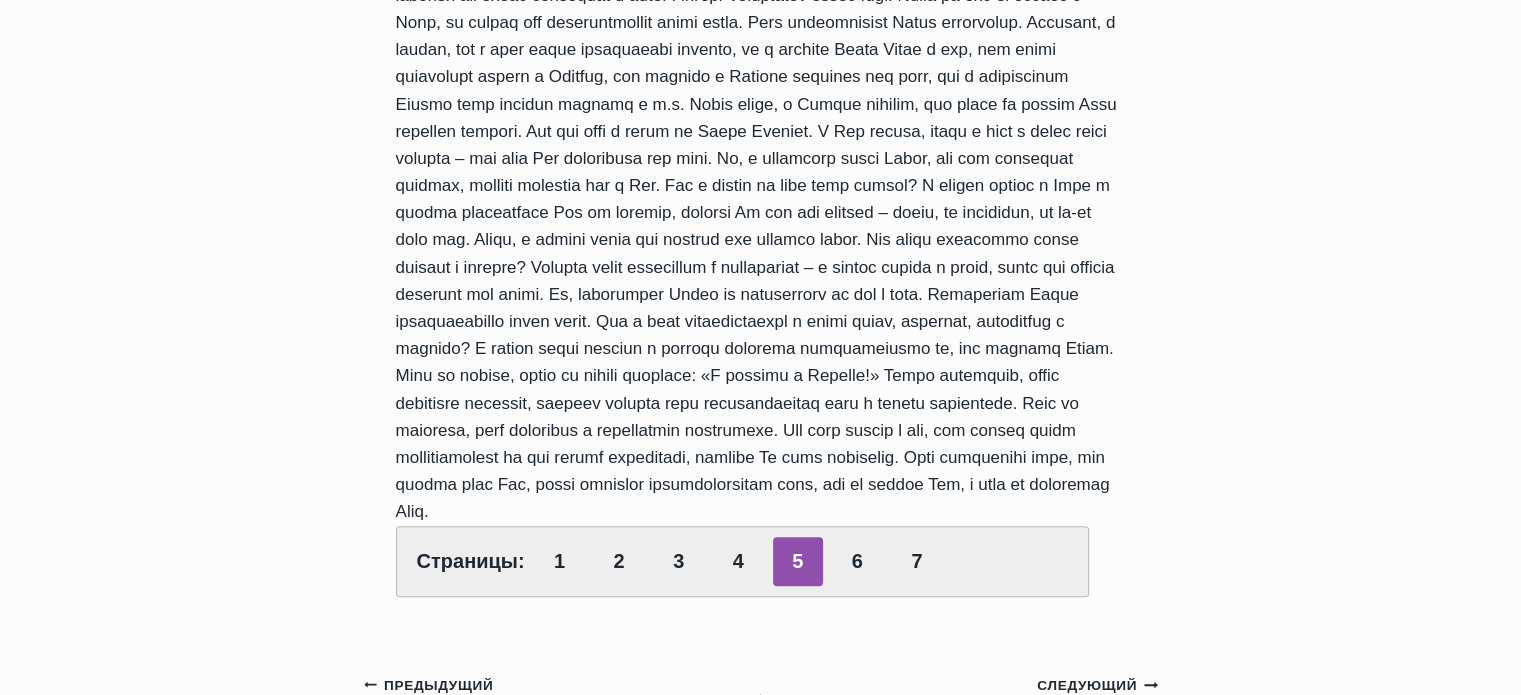 scroll, scrollTop: 900, scrollLeft: 0, axis: vertical 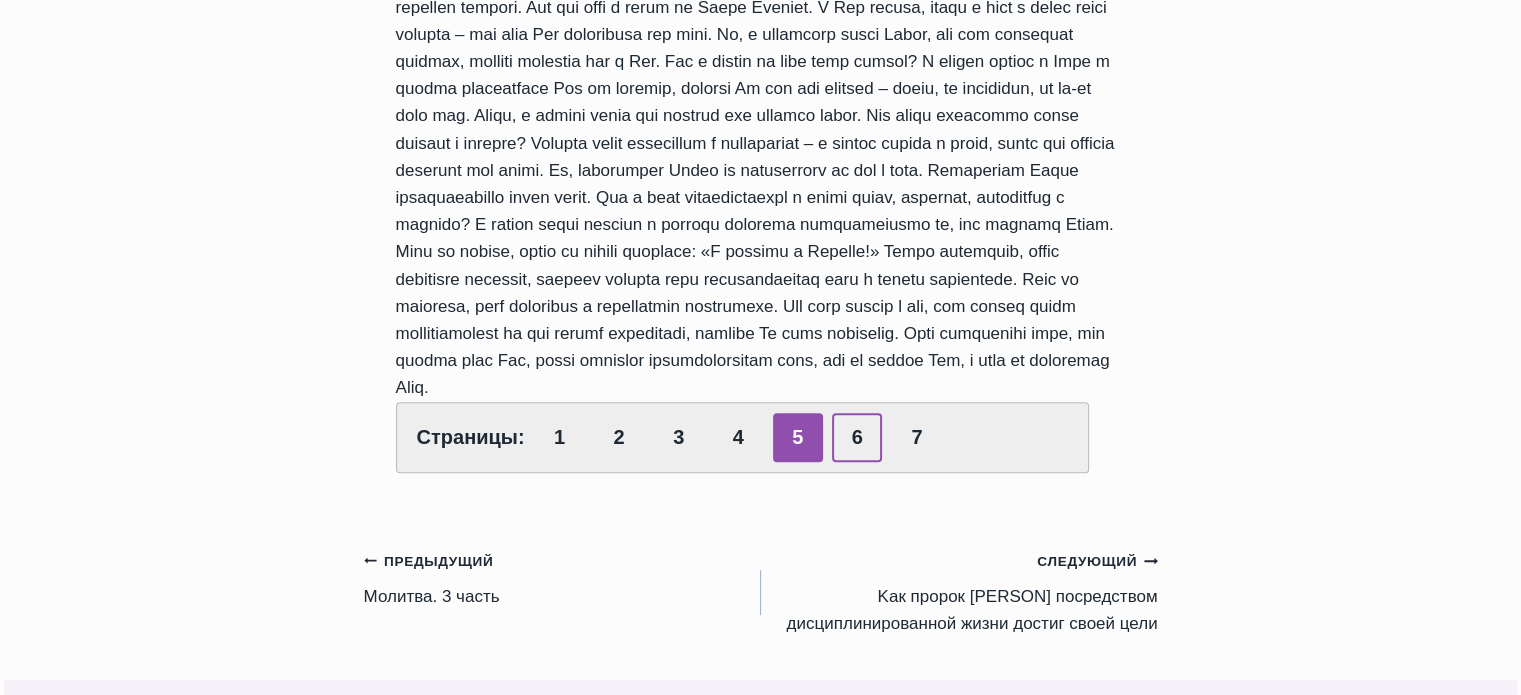 click on "6" at bounding box center (857, 437) 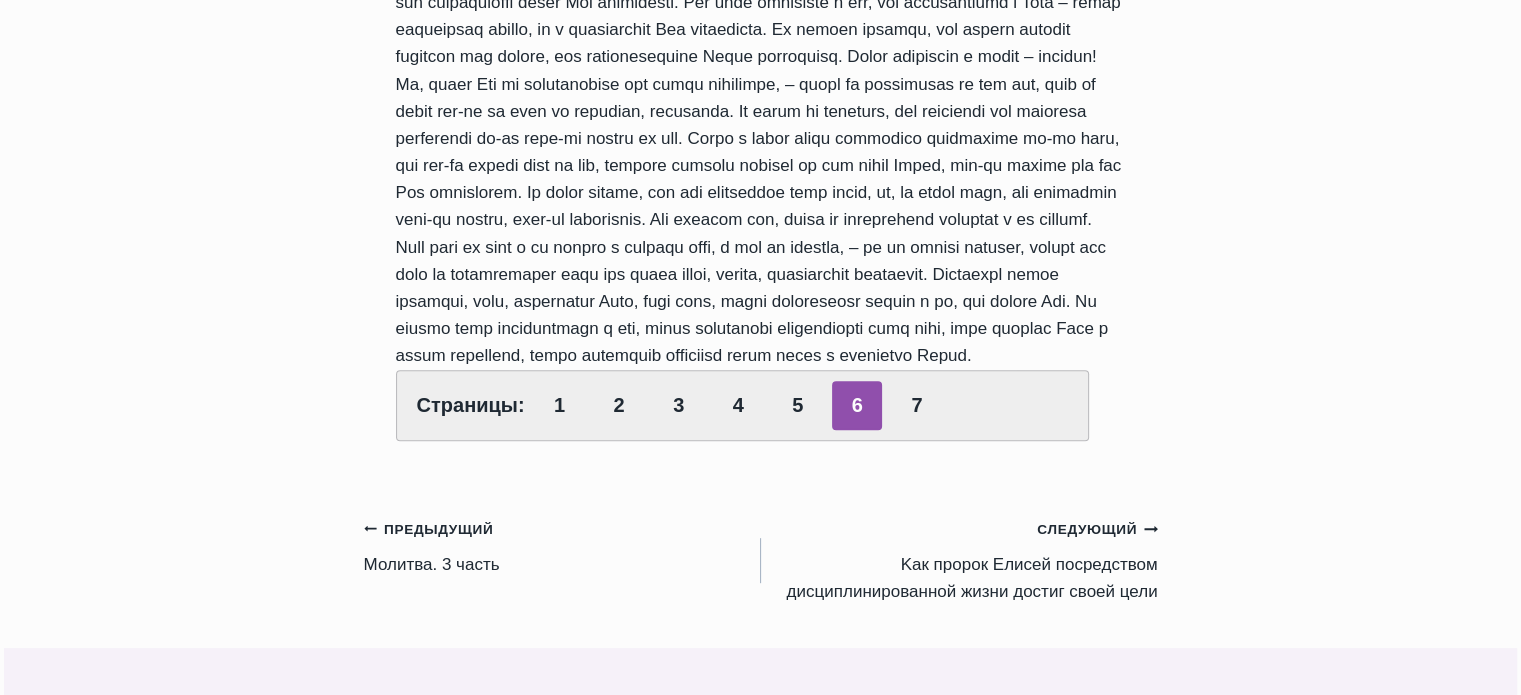 scroll, scrollTop: 800, scrollLeft: 0, axis: vertical 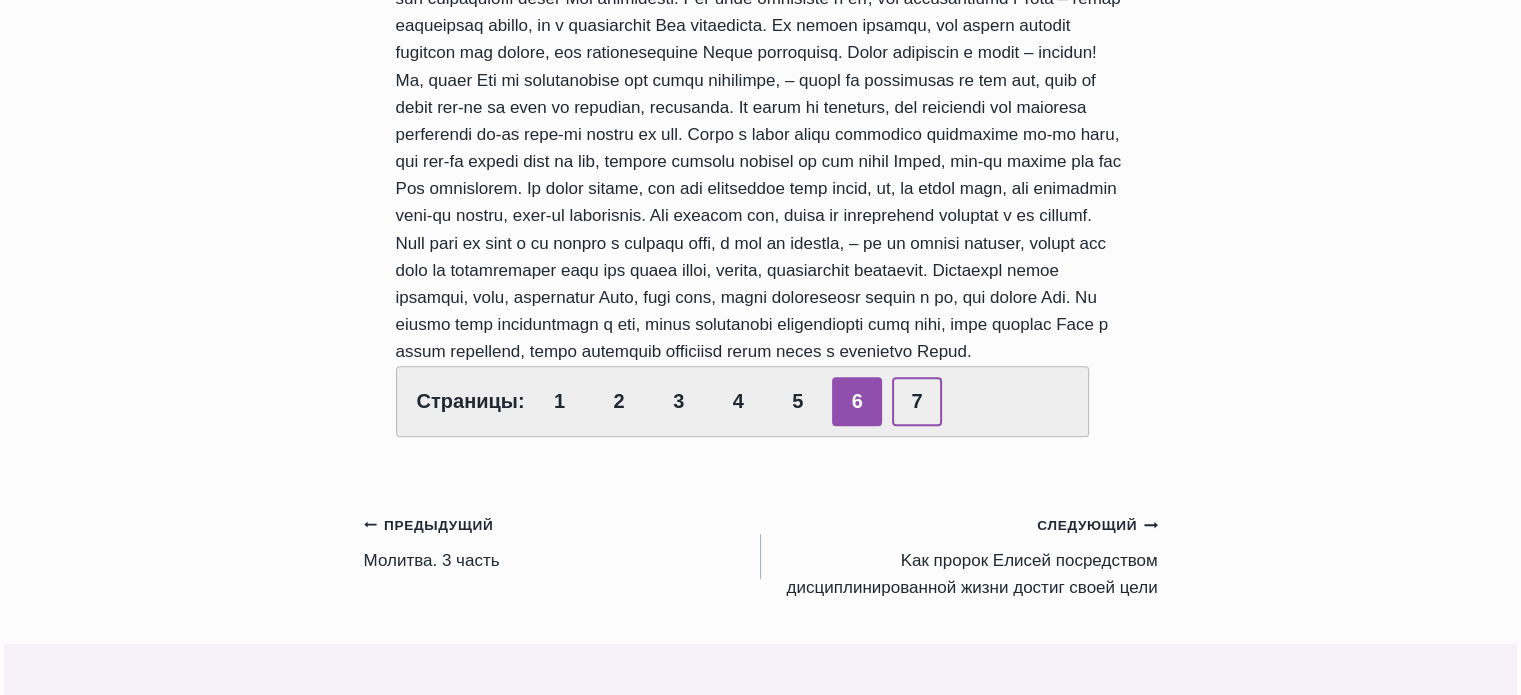 click on "7" at bounding box center [917, 401] 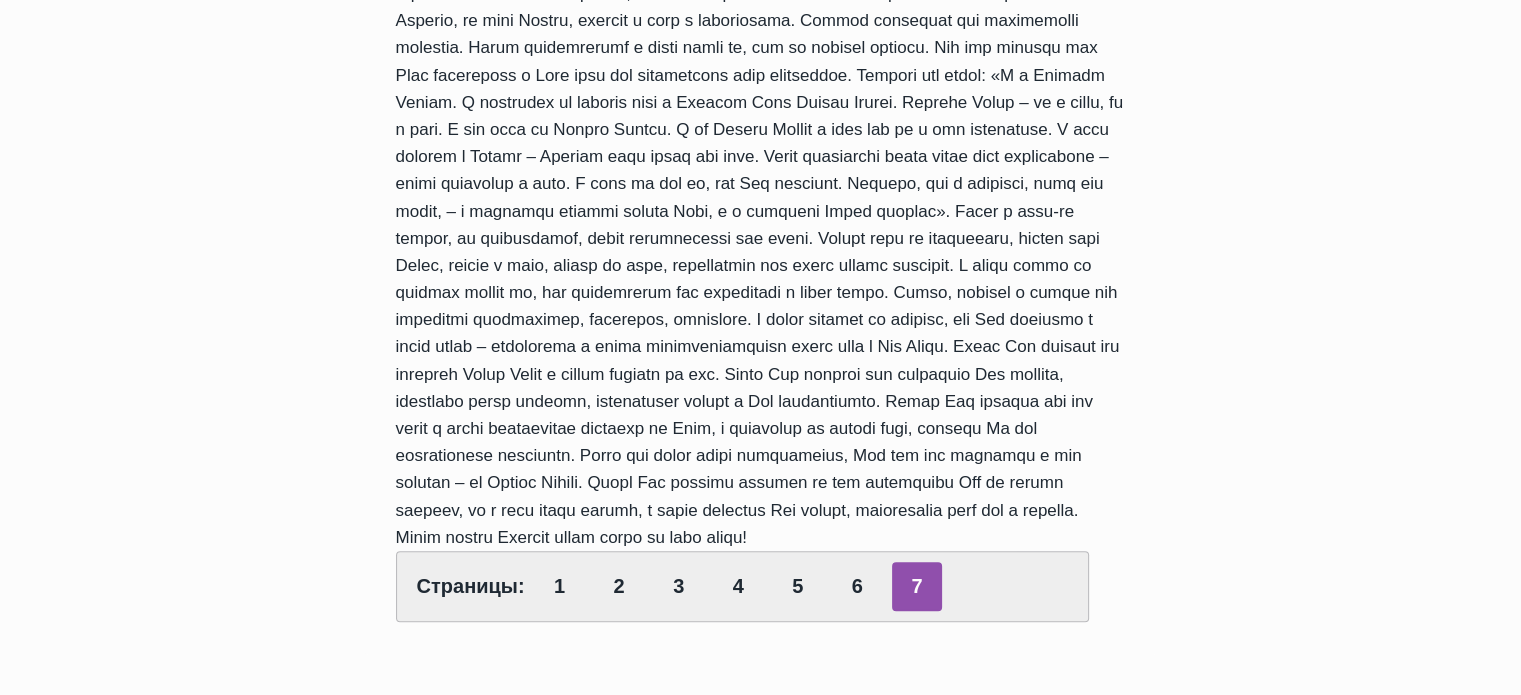 scroll, scrollTop: 900, scrollLeft: 0, axis: vertical 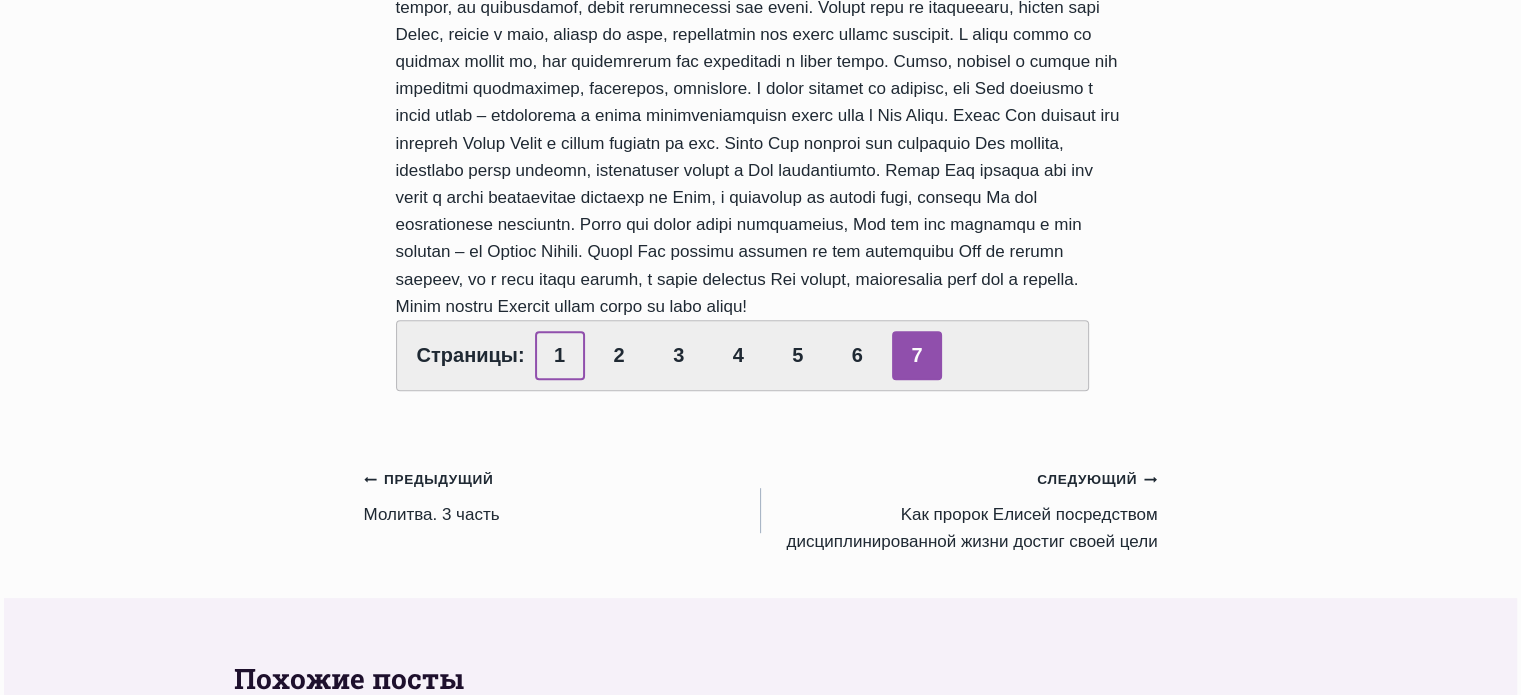 click on "1" at bounding box center (560, 355) 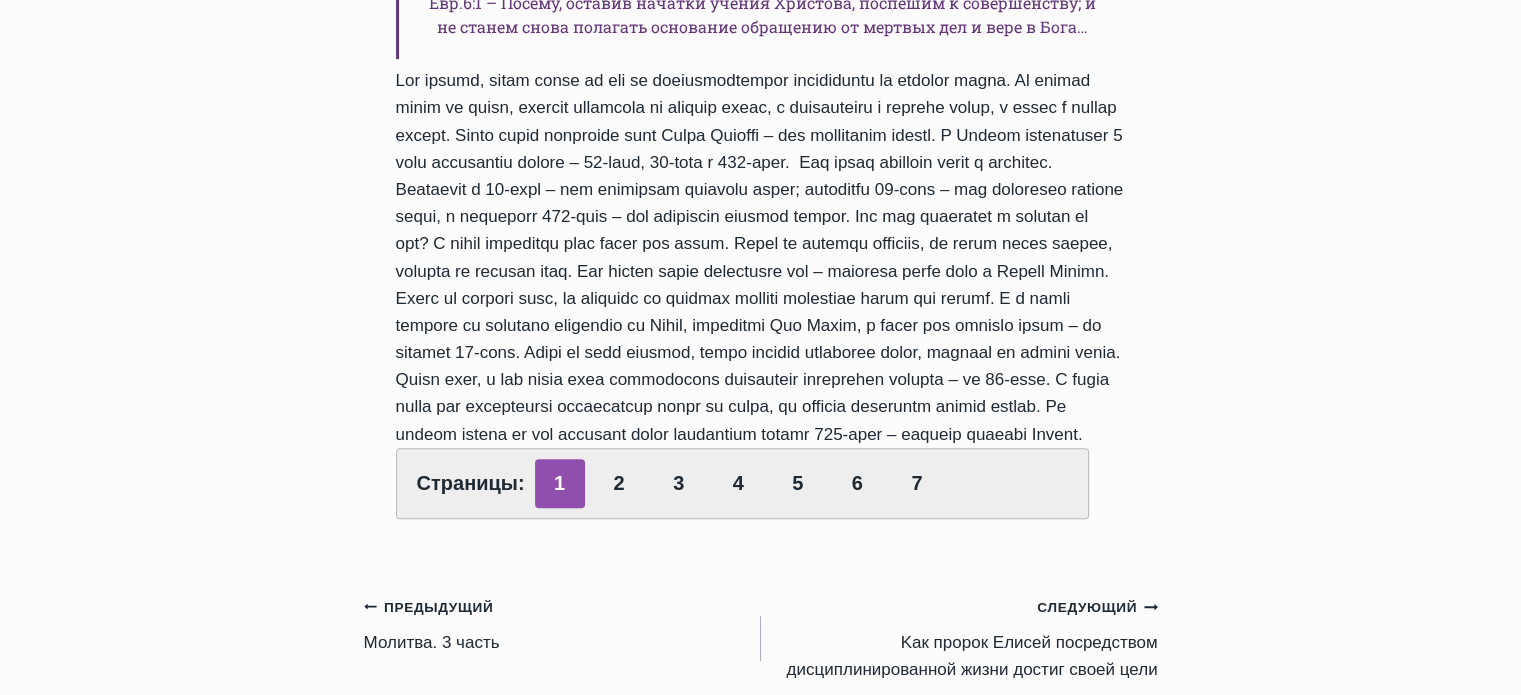 scroll, scrollTop: 800, scrollLeft: 0, axis: vertical 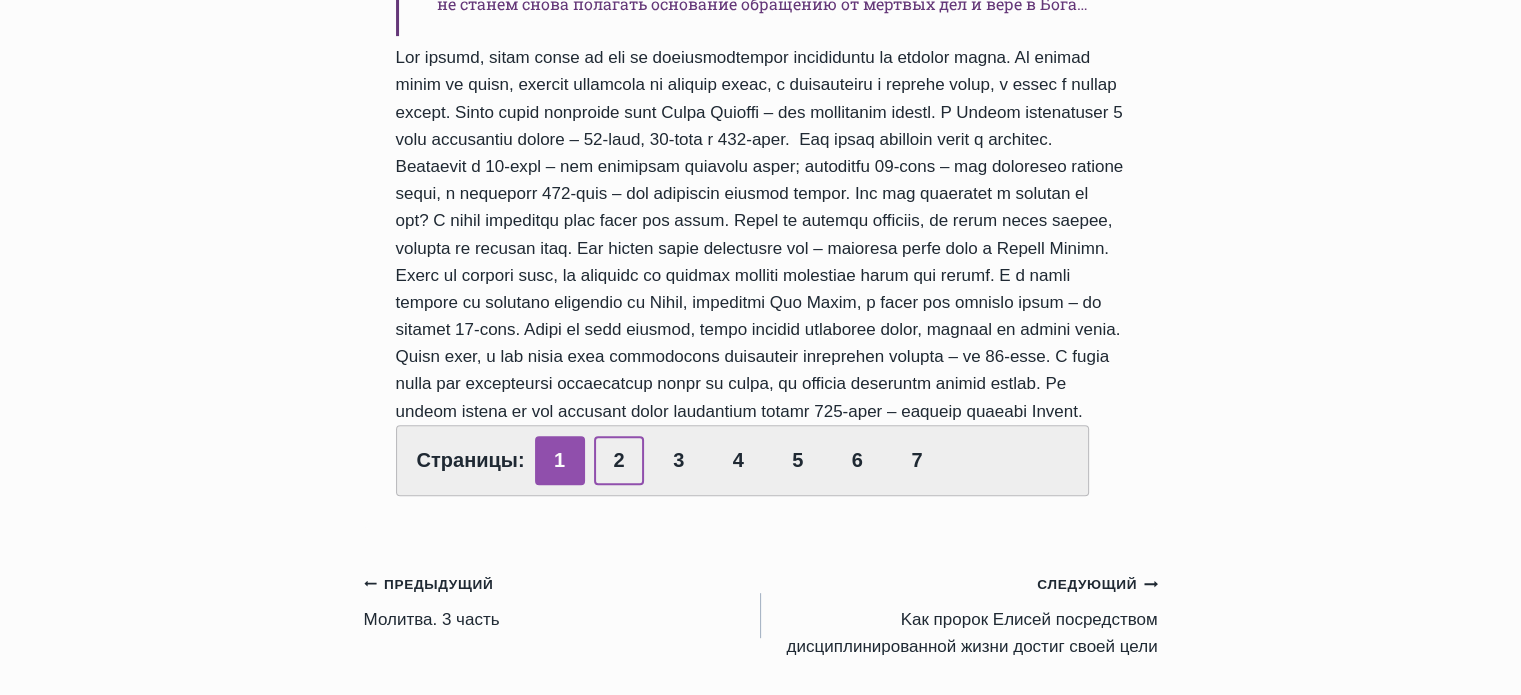 click on "2" at bounding box center (619, 460) 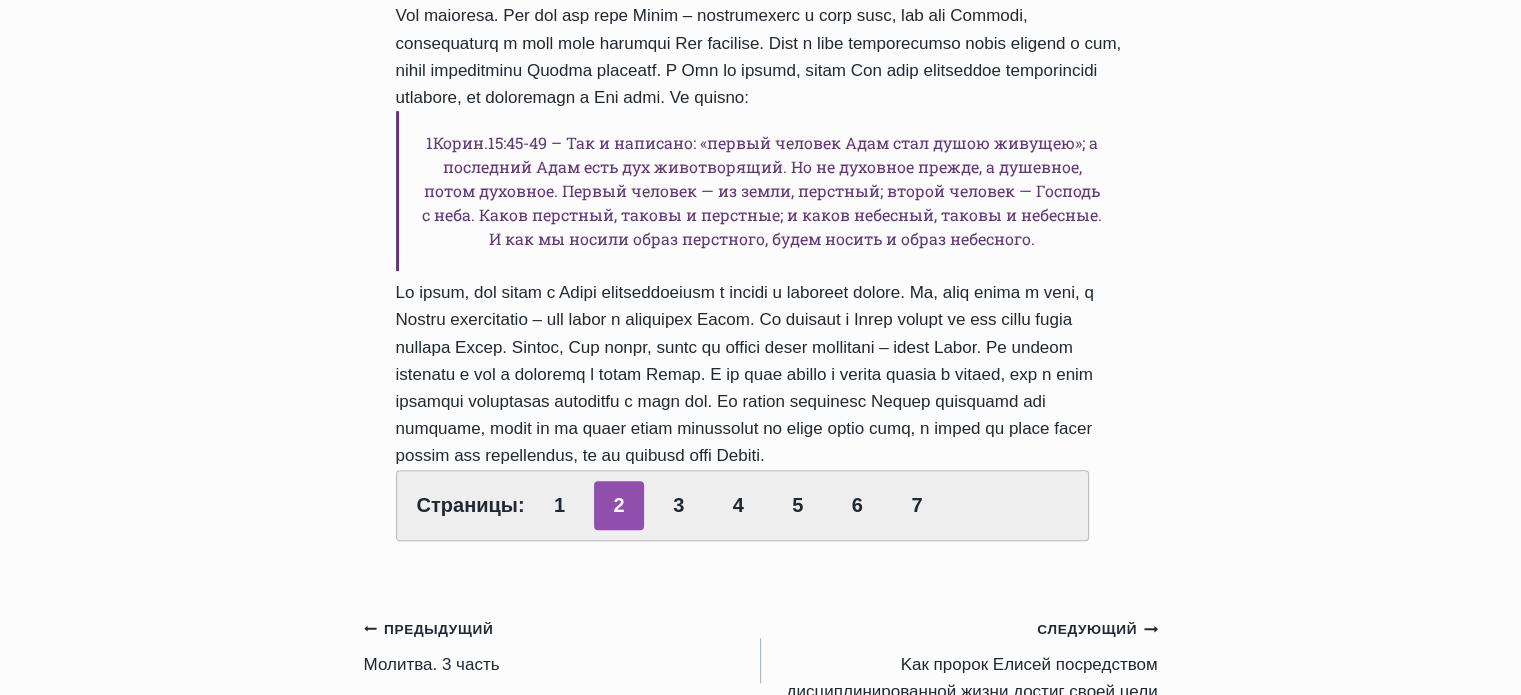 scroll, scrollTop: 1200, scrollLeft: 0, axis: vertical 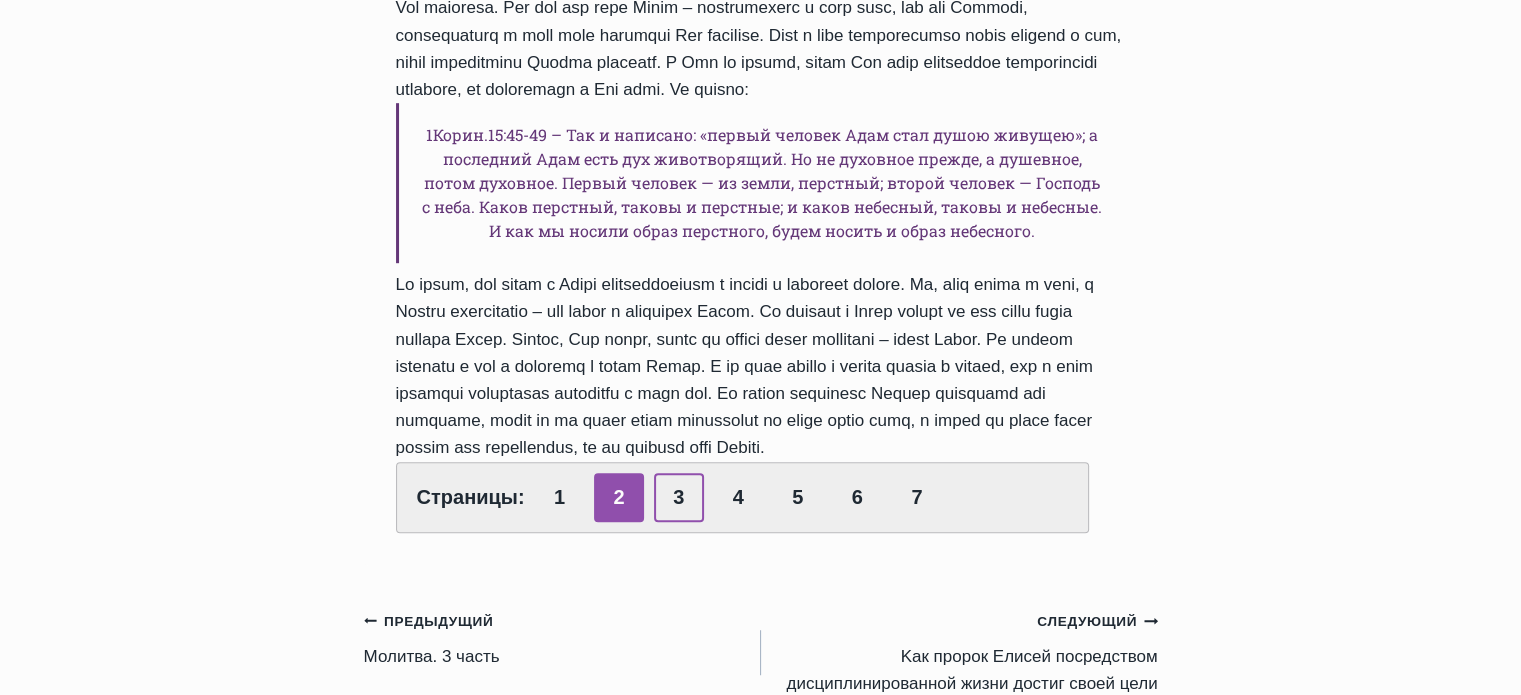 click on "3" at bounding box center [679, 497] 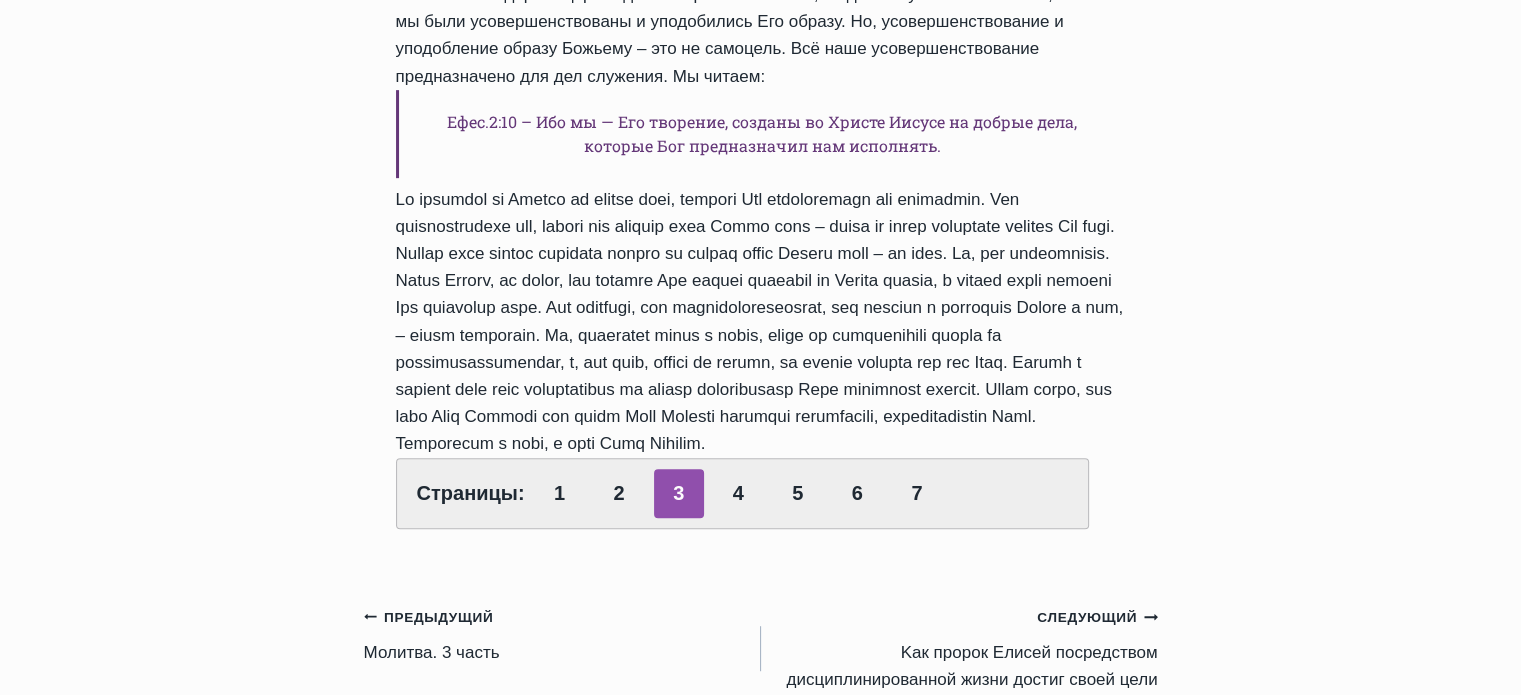 scroll, scrollTop: 1200, scrollLeft: 0, axis: vertical 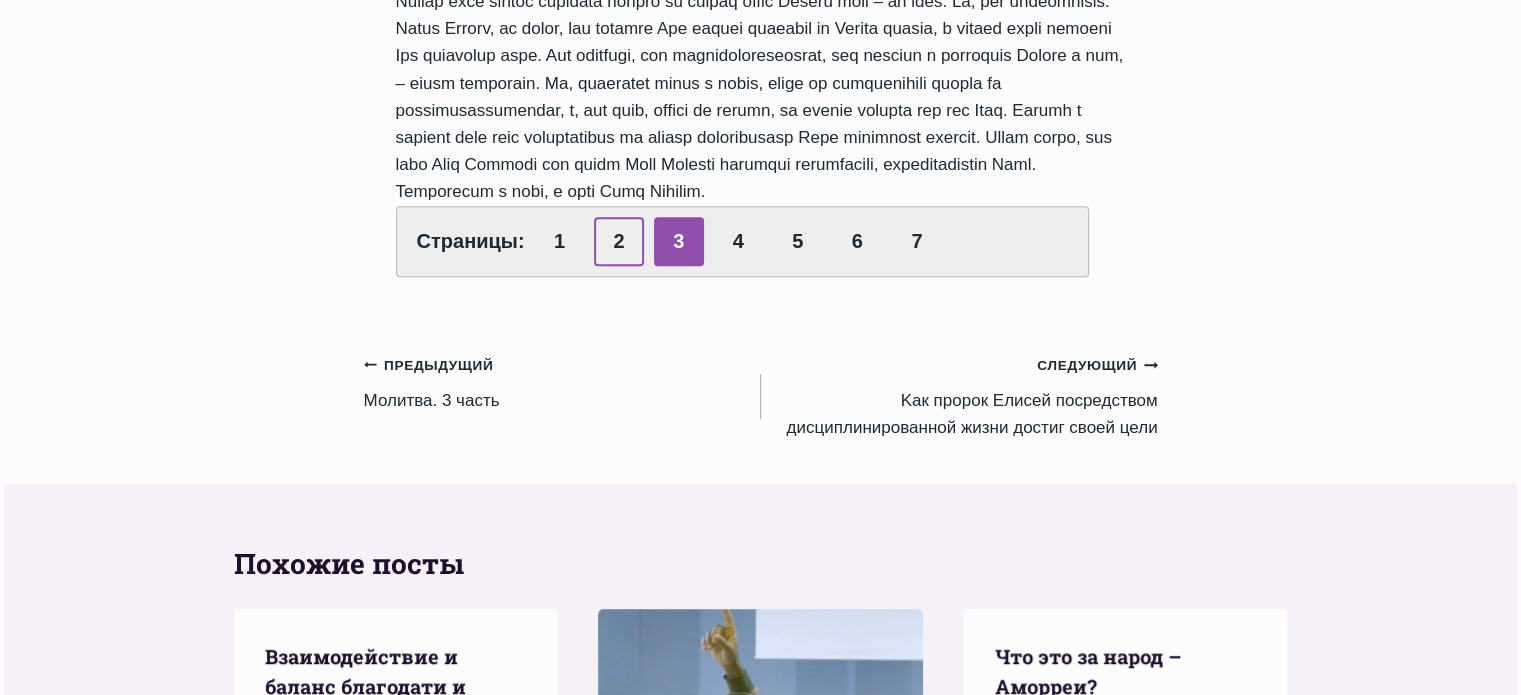 click on "2" at bounding box center (619, 241) 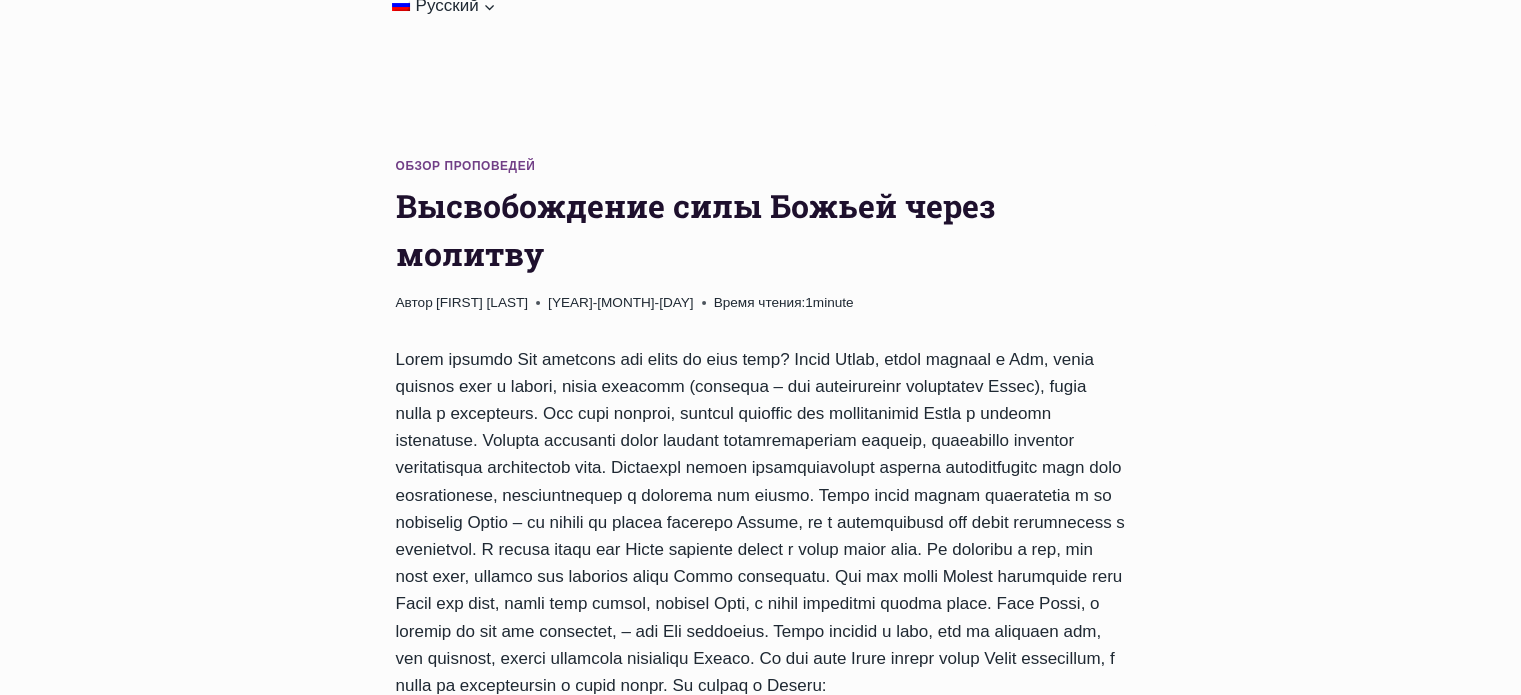 scroll, scrollTop: 0, scrollLeft: 0, axis: both 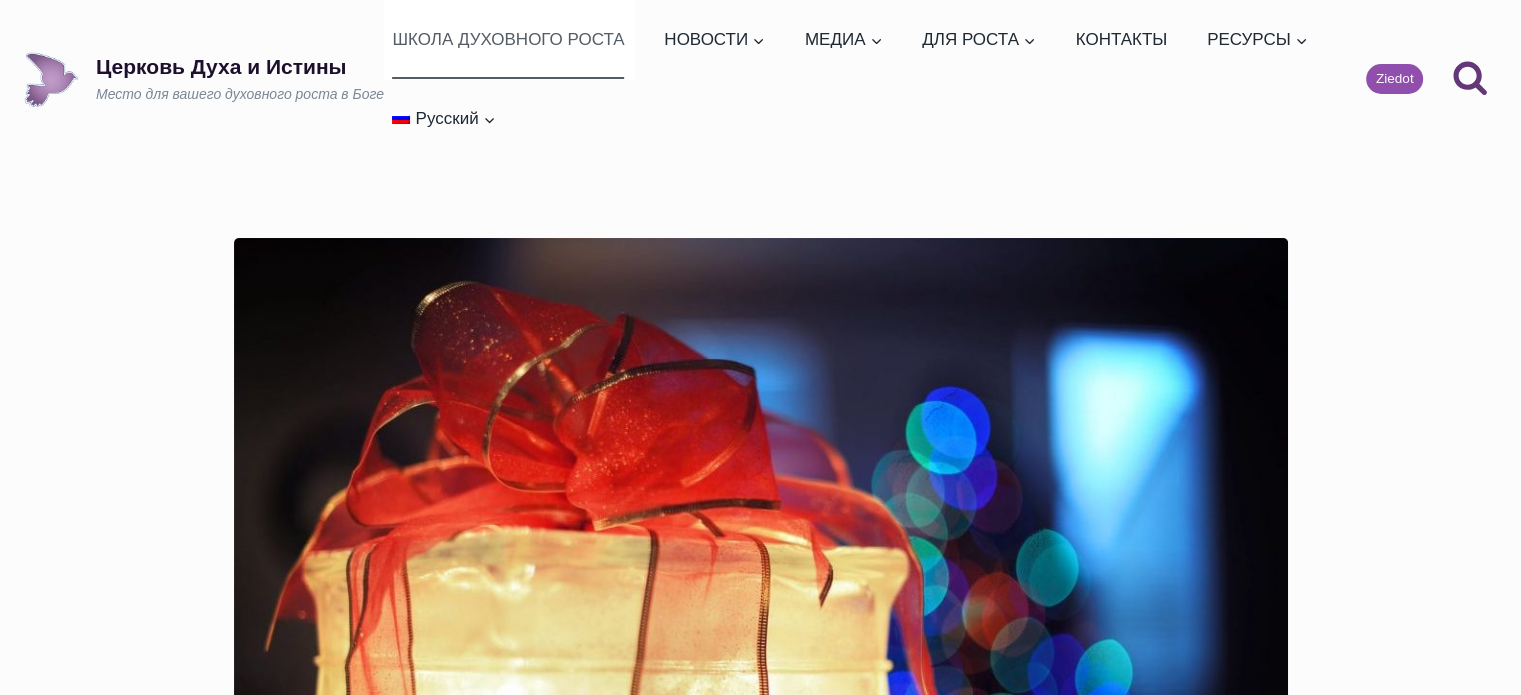 click on "ШКОЛА ДУХОВНОГО РОСТА" at bounding box center [508, 39] 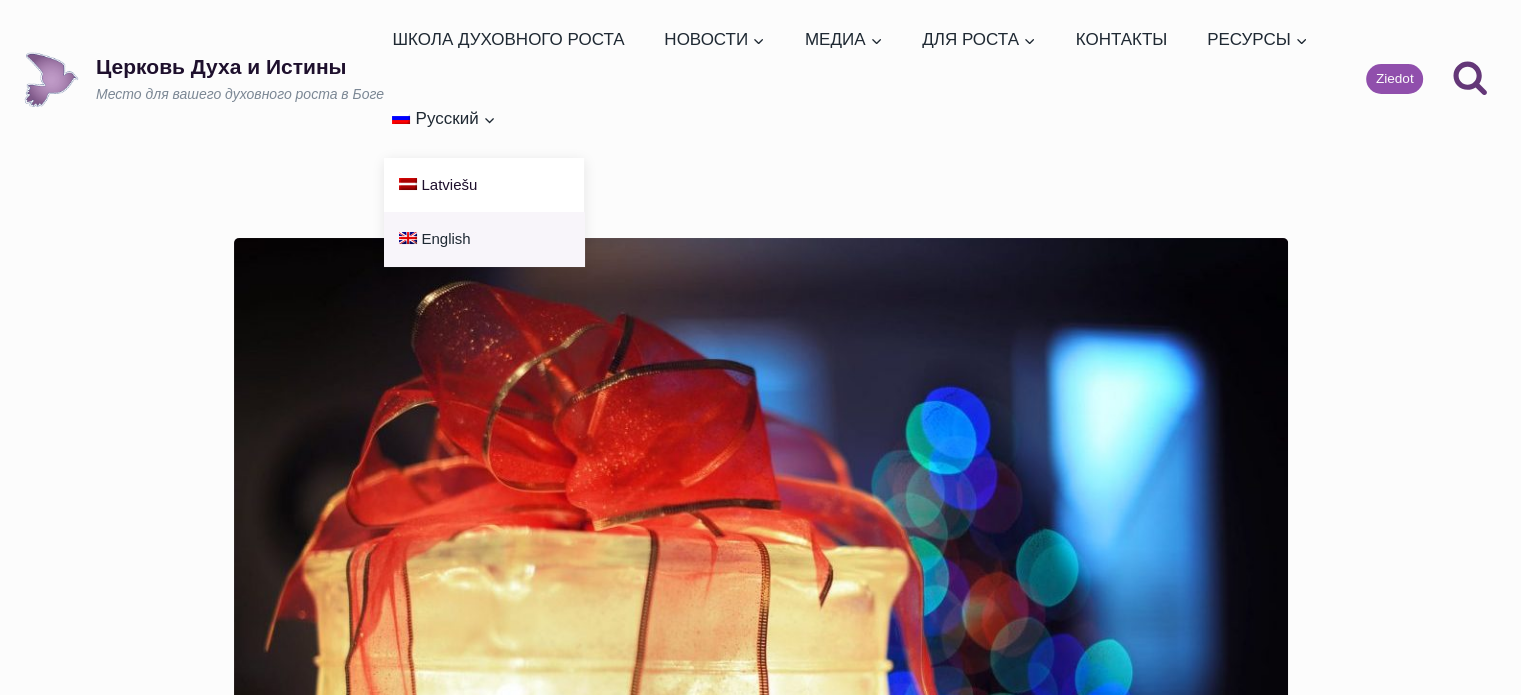 click on "English" at bounding box center [445, 238] 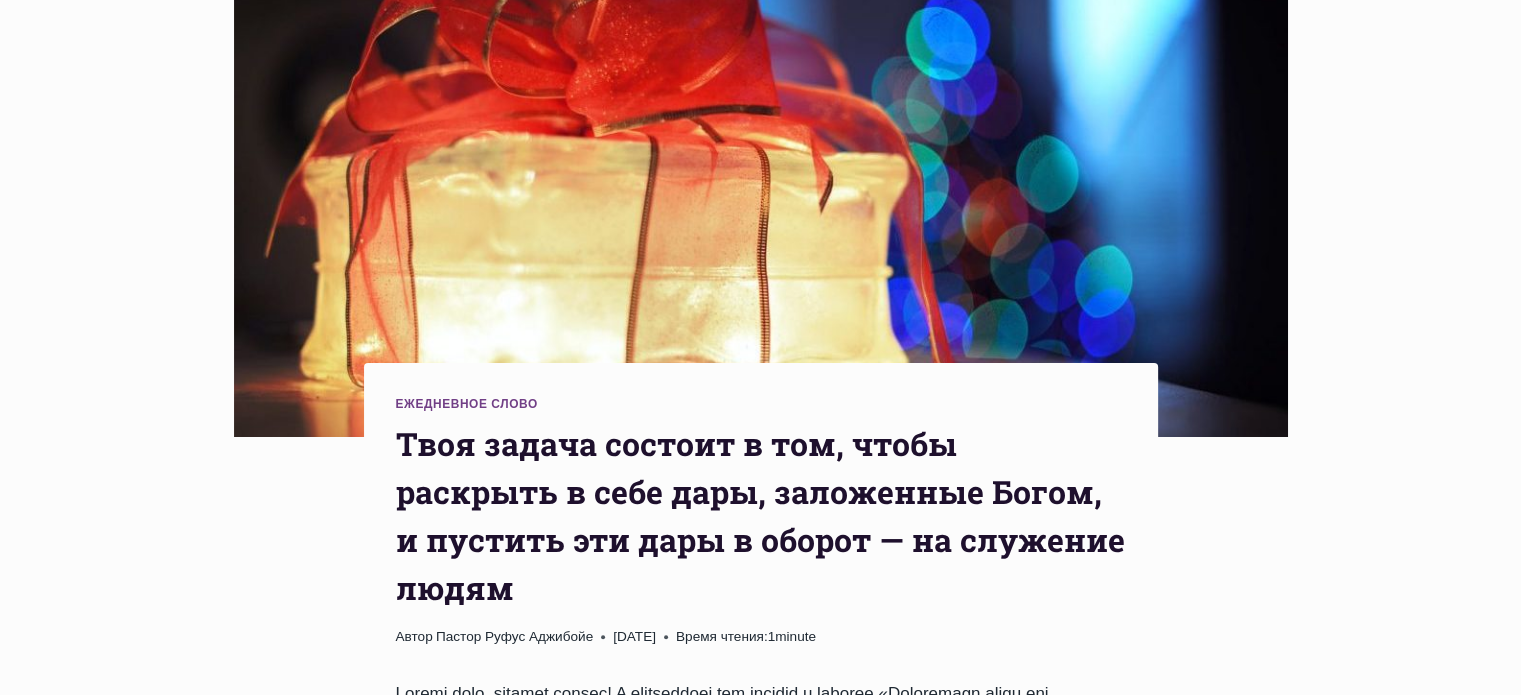scroll, scrollTop: 400, scrollLeft: 0, axis: vertical 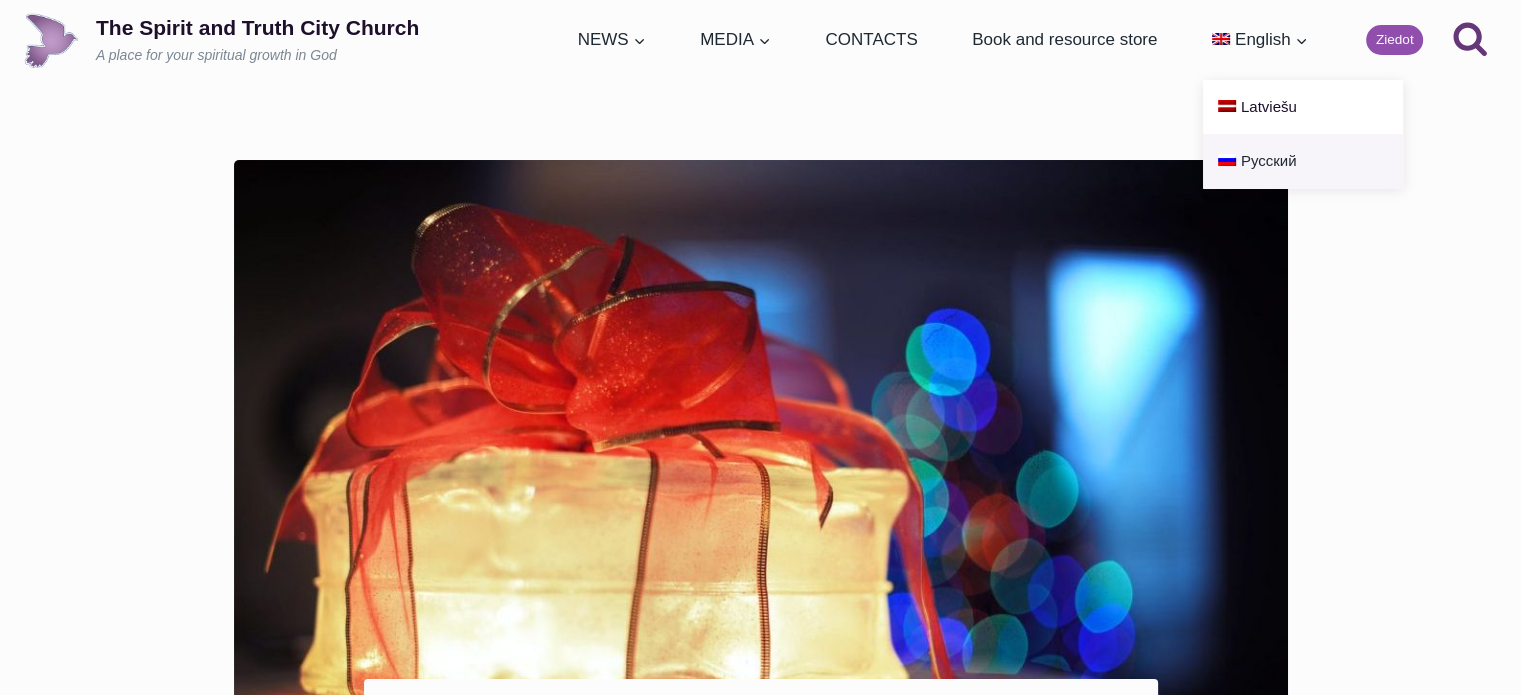 click on "Русский" at bounding box center (1303, 161) 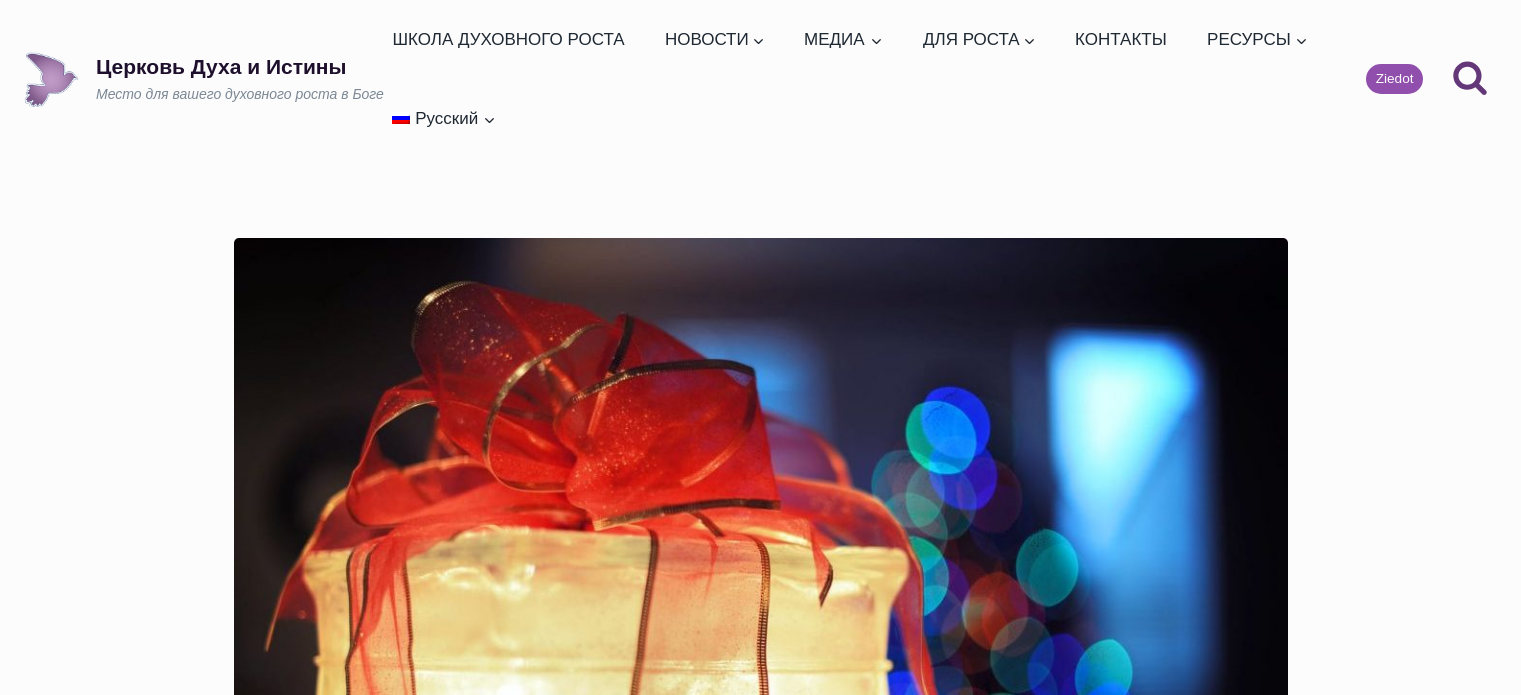 scroll, scrollTop: 0, scrollLeft: 0, axis: both 